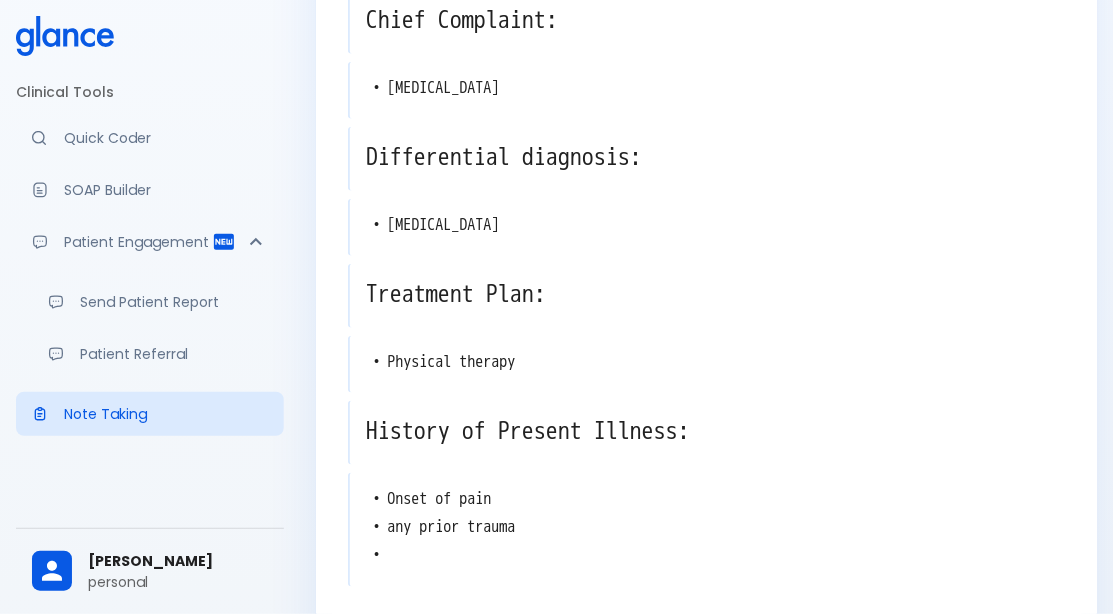 scroll, scrollTop: 290, scrollLeft: 0, axis: vertical 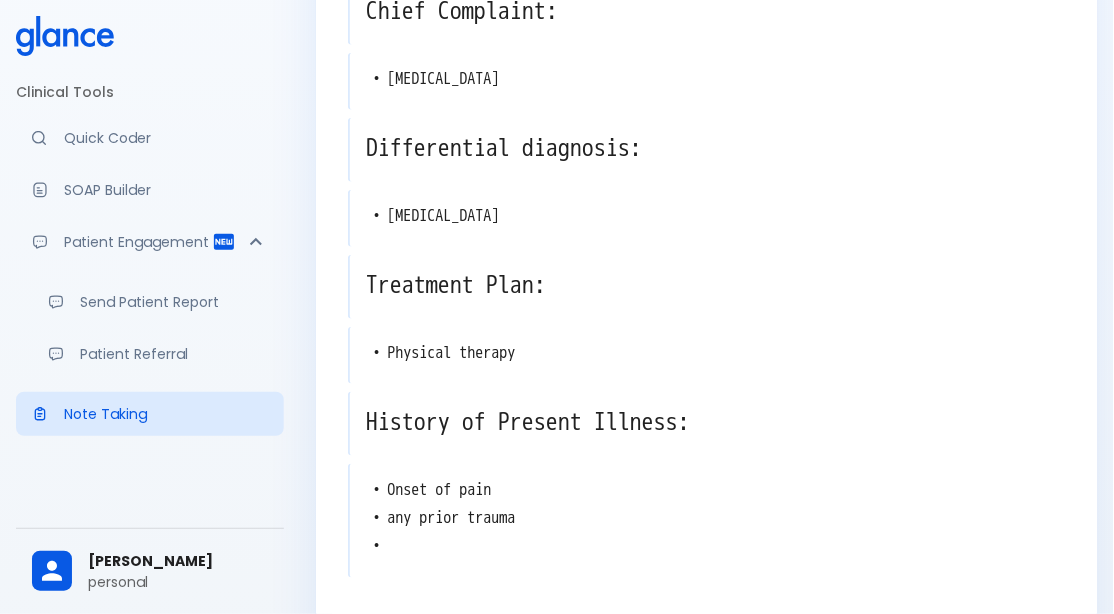 click on "personal" at bounding box center (178, 582) 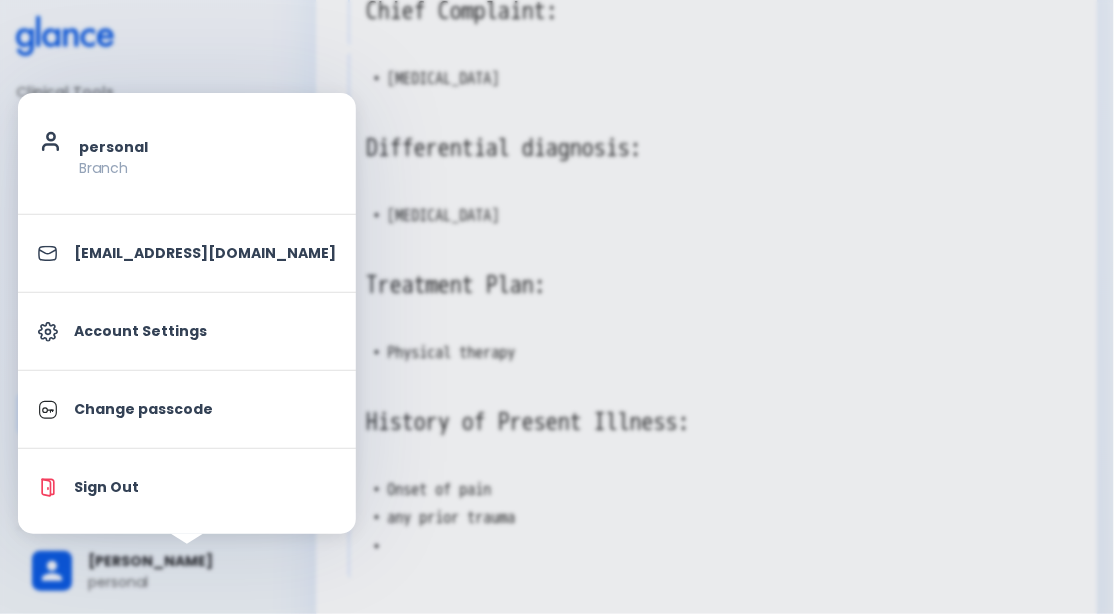 click on "Account Settings" at bounding box center (187, 331) 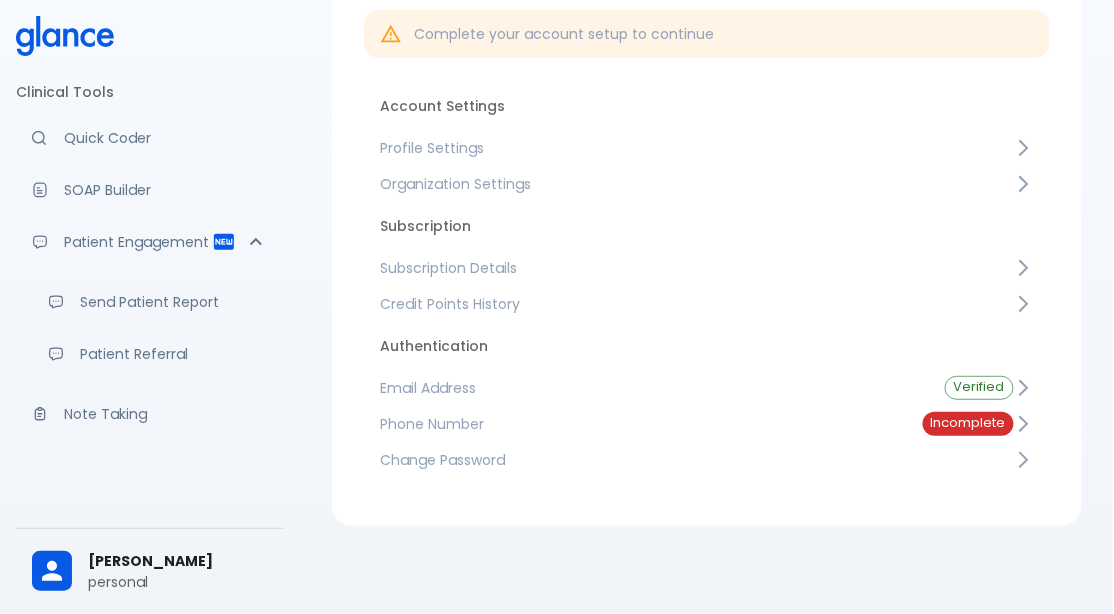scroll, scrollTop: 167, scrollLeft: 0, axis: vertical 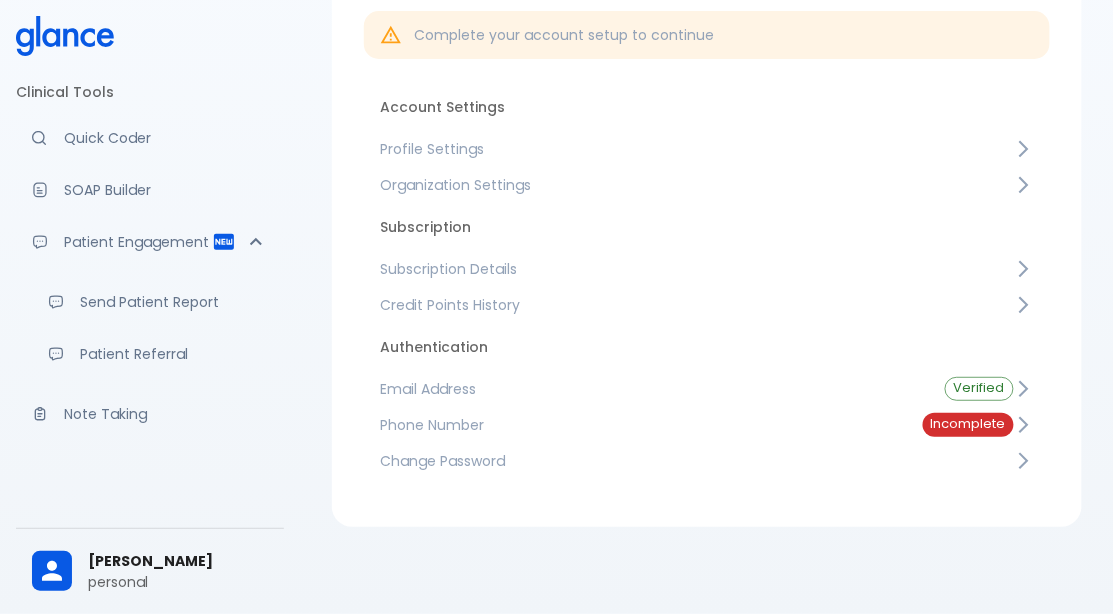 click on "Profile Settings" at bounding box center (697, 149) 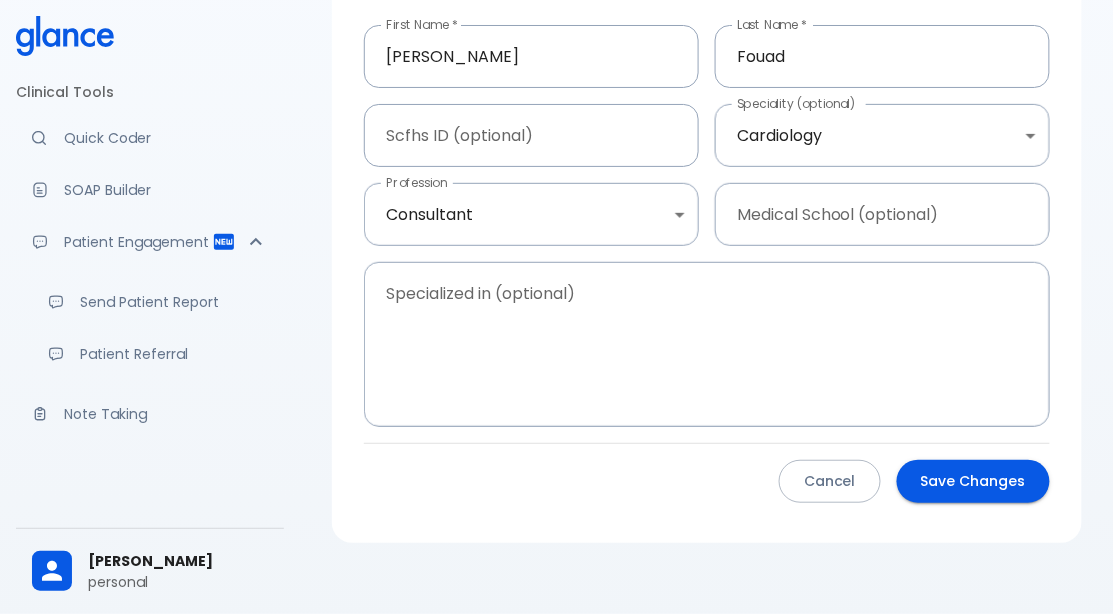 click on "↧  pull to refresh  ↧ Clinical Tools Quick Coder SOAP Builder Patient Engagement Send Patient Report Patient Referral Note Taking Claim Management New Claim Audit Audited Claims Claim Rework Tracker Support Help Center What's new? Settings Your Settings [PERSON_NAME] personal Profile Settings First Name   * [PERSON_NAME] First Name  * Last Name   * [PERSON_NAME] Last Name  * Scfhs ID (optional) Scfhs ID (optional) Speciality   (optional) Cardiology Cardiology Speciality (optional) Profession Consultant consultant Profession Medical School (optional) Medical School (optional) Specialized in (optional) x Specialized in (optional) Cancel Save Changes" at bounding box center (557, 232) 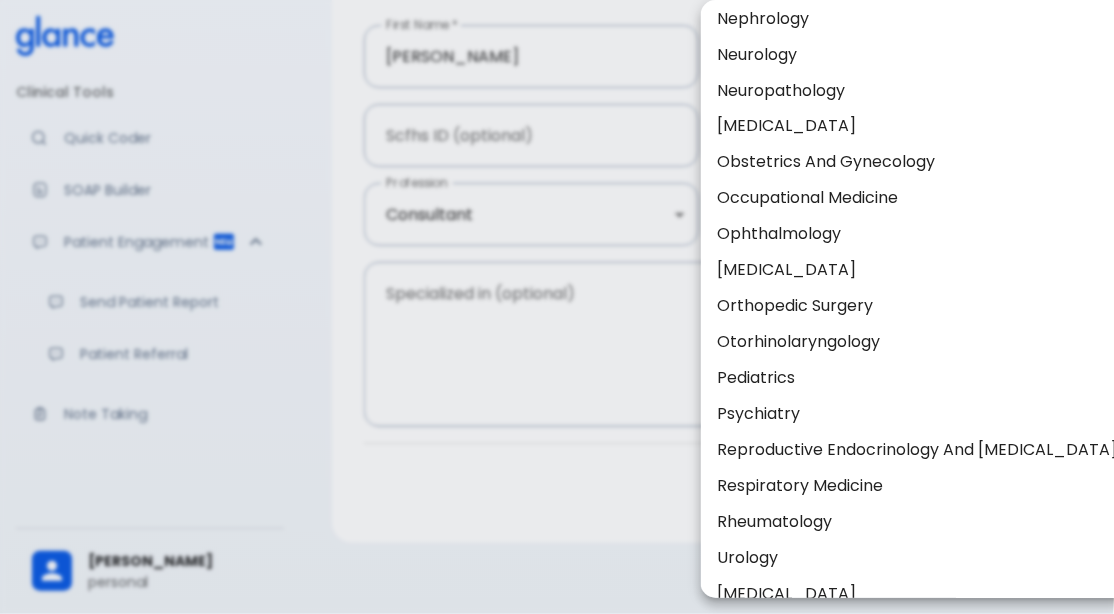scroll, scrollTop: 667, scrollLeft: 0, axis: vertical 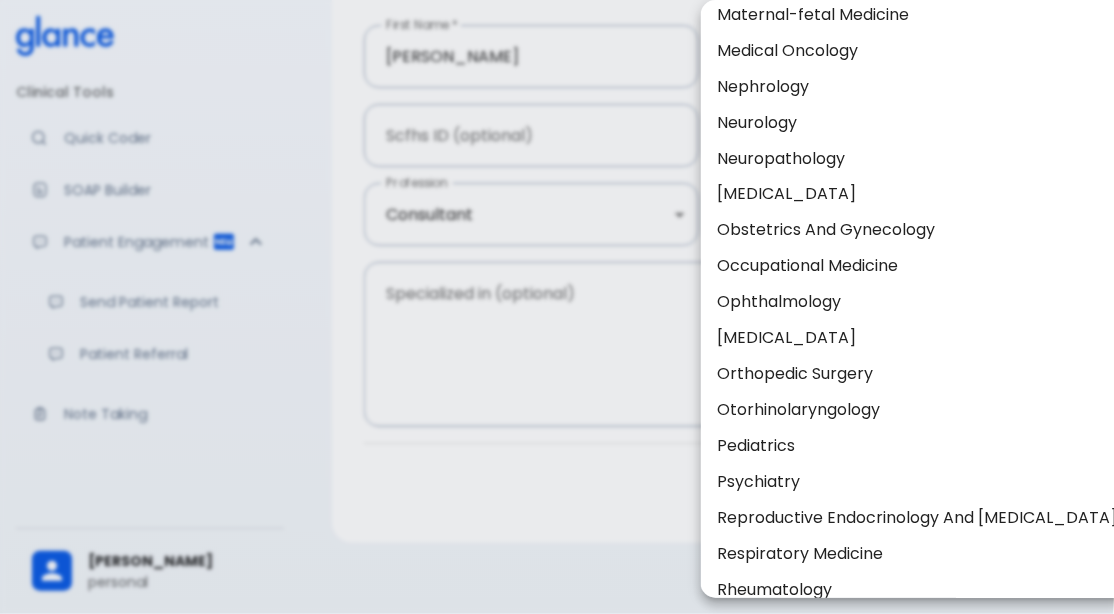 click on "[MEDICAL_DATA]" at bounding box center [917, 339] 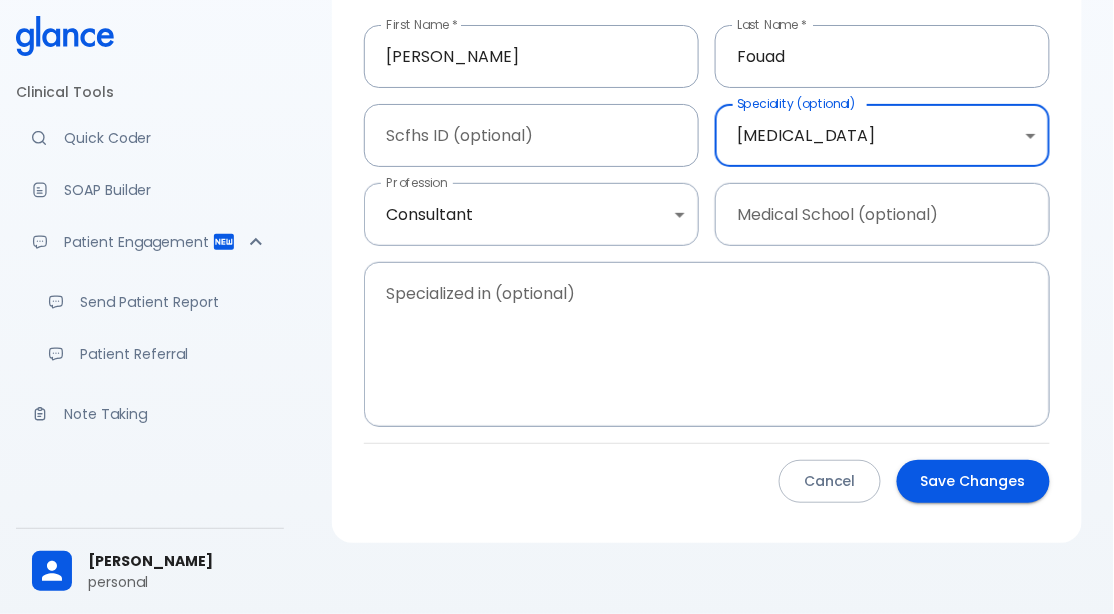 click on "Save Changes" at bounding box center [973, 481] 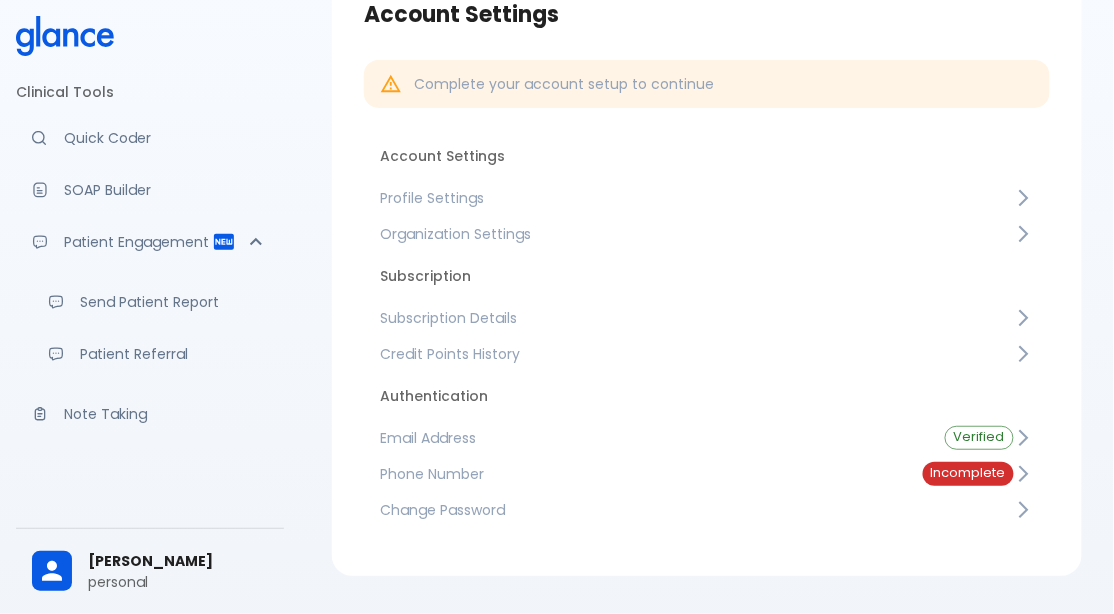 scroll, scrollTop: 113, scrollLeft: 0, axis: vertical 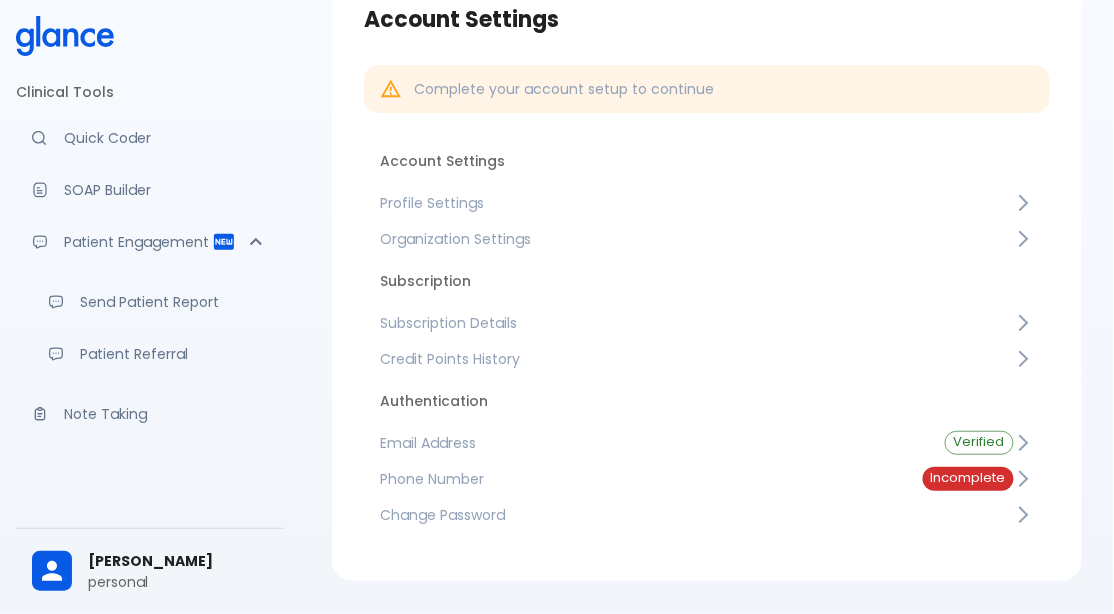 click on "Note Taking" at bounding box center (166, 414) 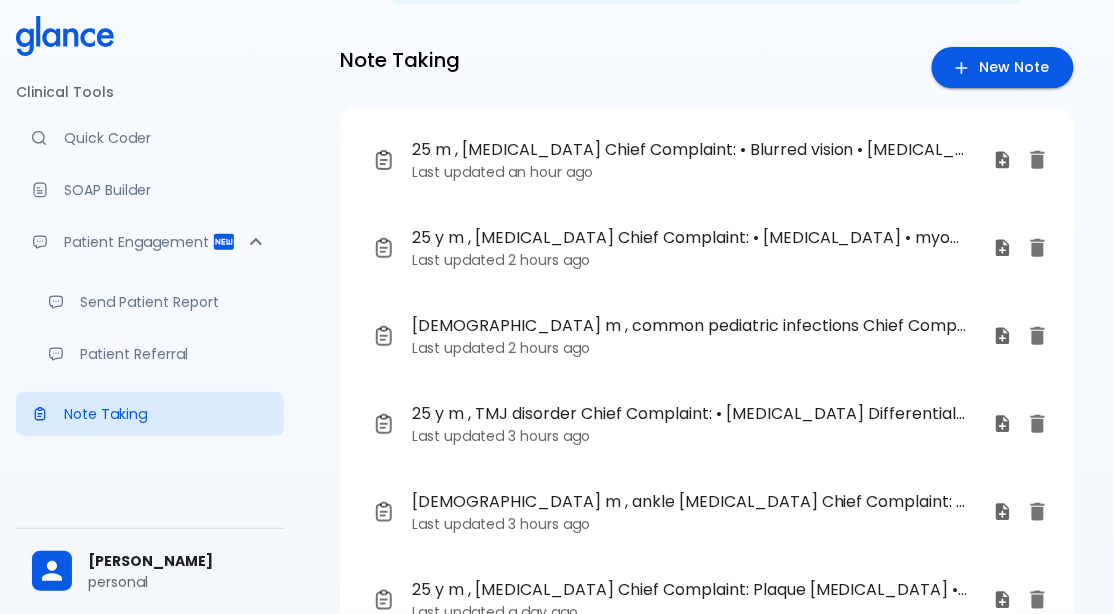 click on "Last updated   3 hours ago" at bounding box center (695, 436) 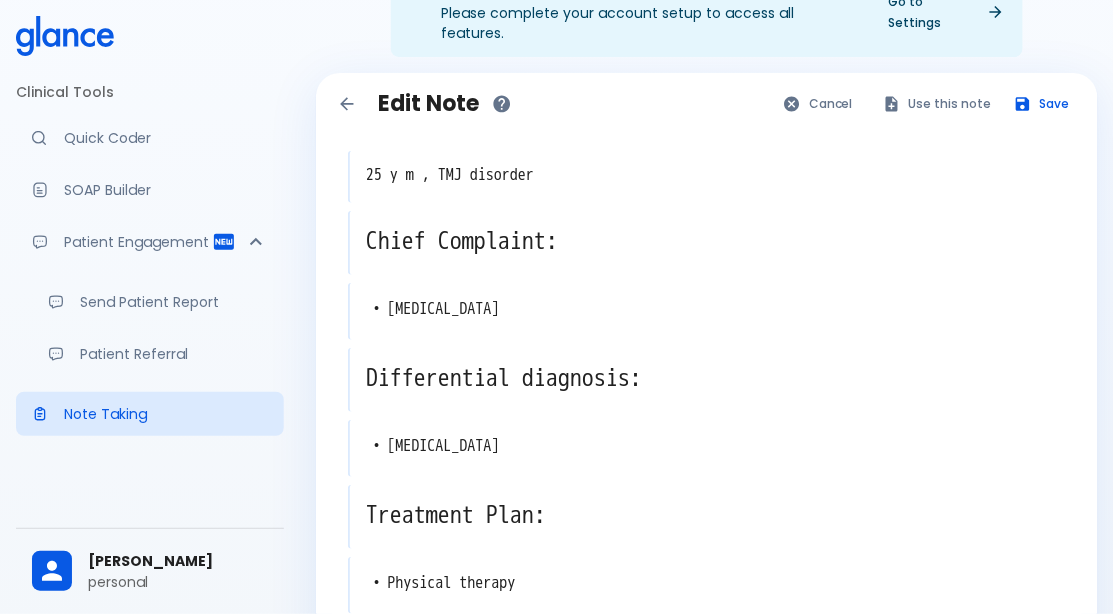 scroll, scrollTop: 62, scrollLeft: 0, axis: vertical 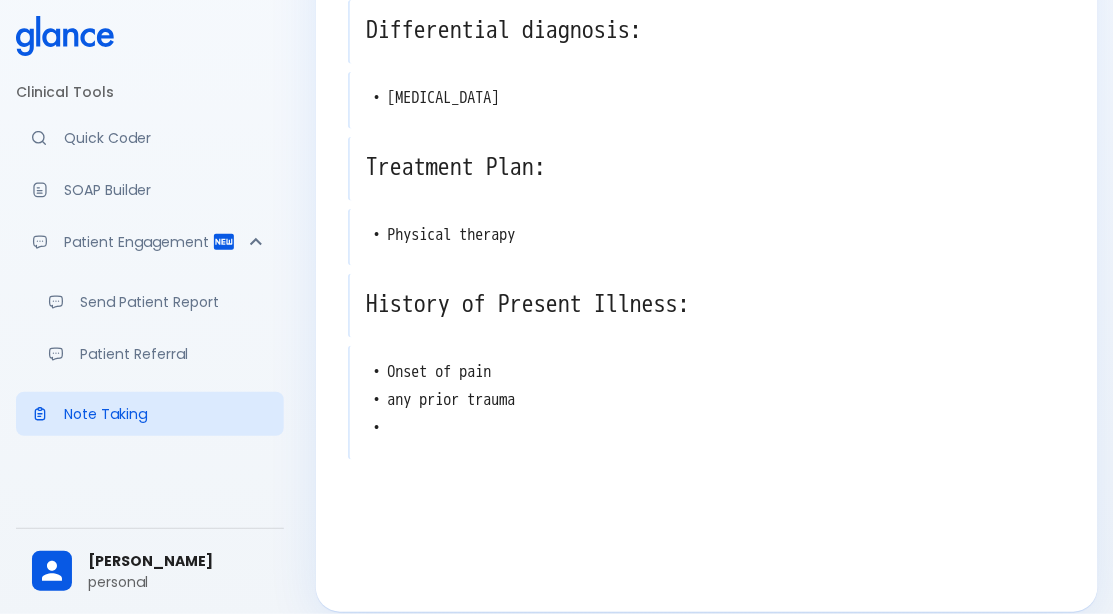 click on "• Onset of pain
• any prior trauma
•" at bounding box center (708, 401) 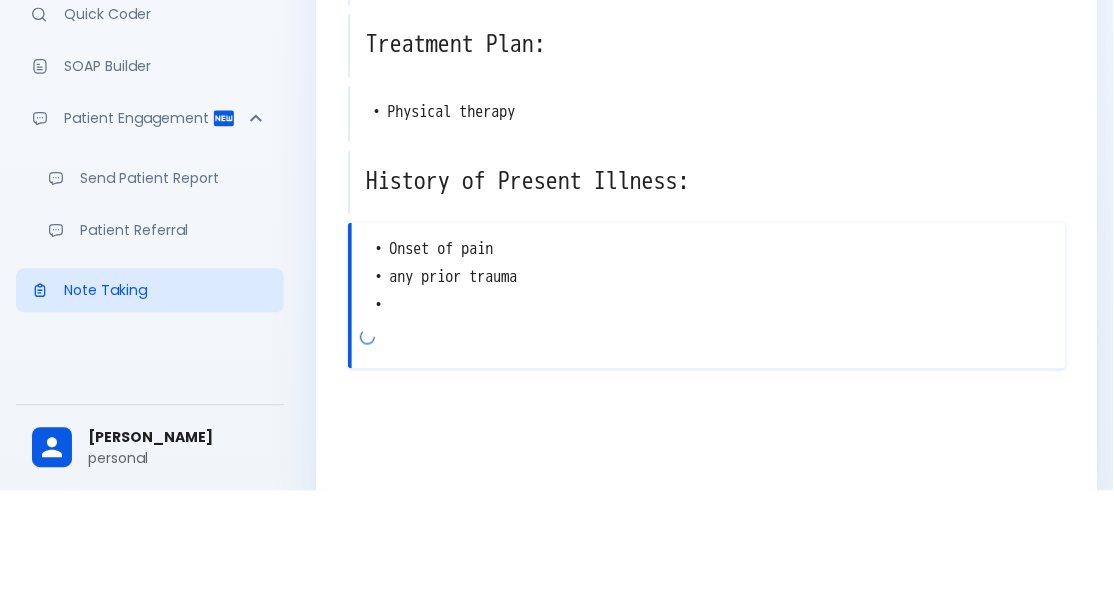 scroll, scrollTop: 408, scrollLeft: 0, axis: vertical 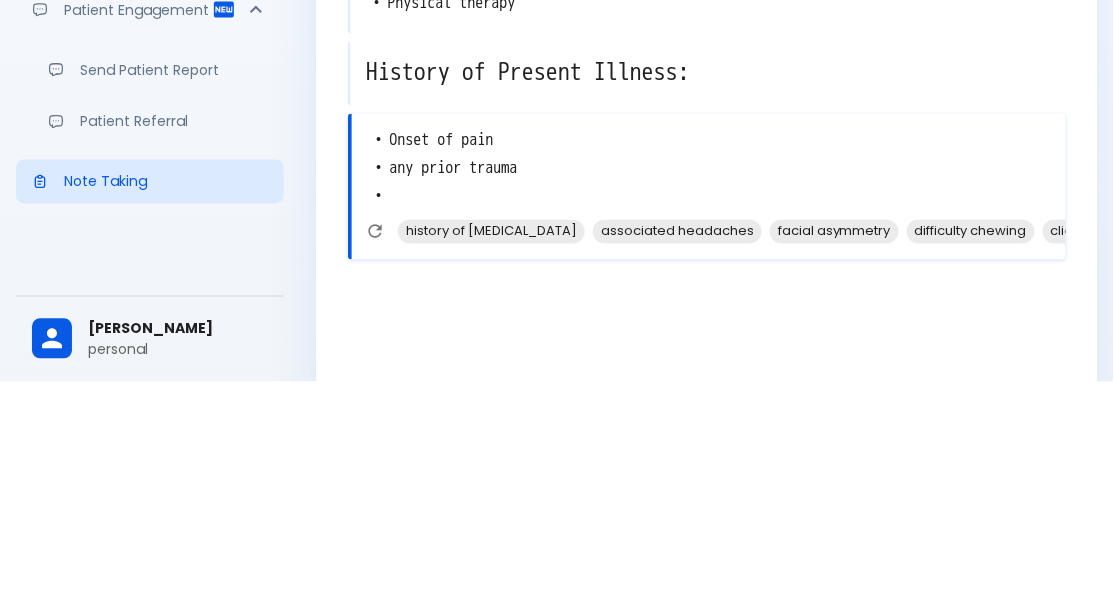 click on "facial asymmetry" at bounding box center (834, 463) 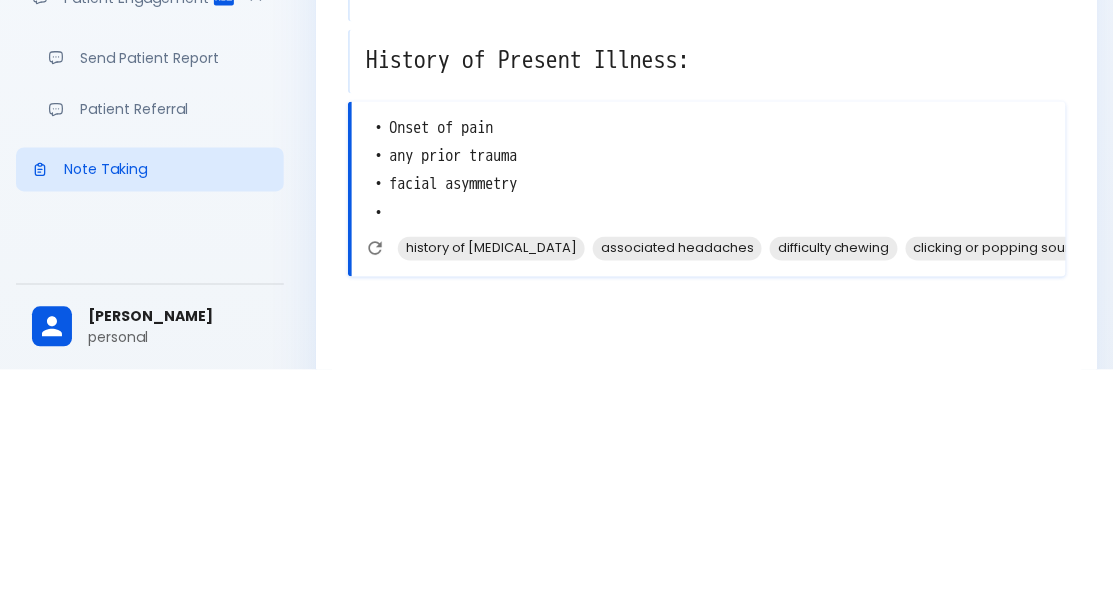 scroll, scrollTop: 408, scrollLeft: 0, axis: vertical 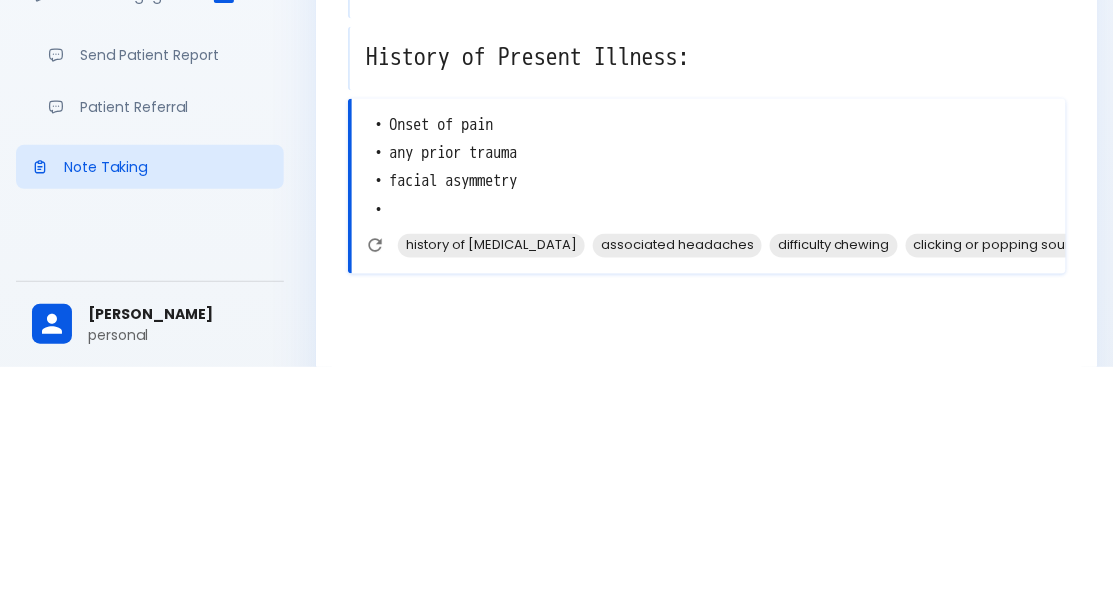 click on "25 y m , TMJ disorder x Chief Complaint: x • [MEDICAL_DATA]  x Differential diagnosis: x • [MEDICAL_DATA] x Treatment Plan: x • Physical therapy x History of Present Illness: x • Onset of pain
• any prior trauma
• facial asymmetry
•  x history of [MEDICAL_DATA] associated headaches difficulty chewing clicking or popping sound" at bounding box center (707, 210) 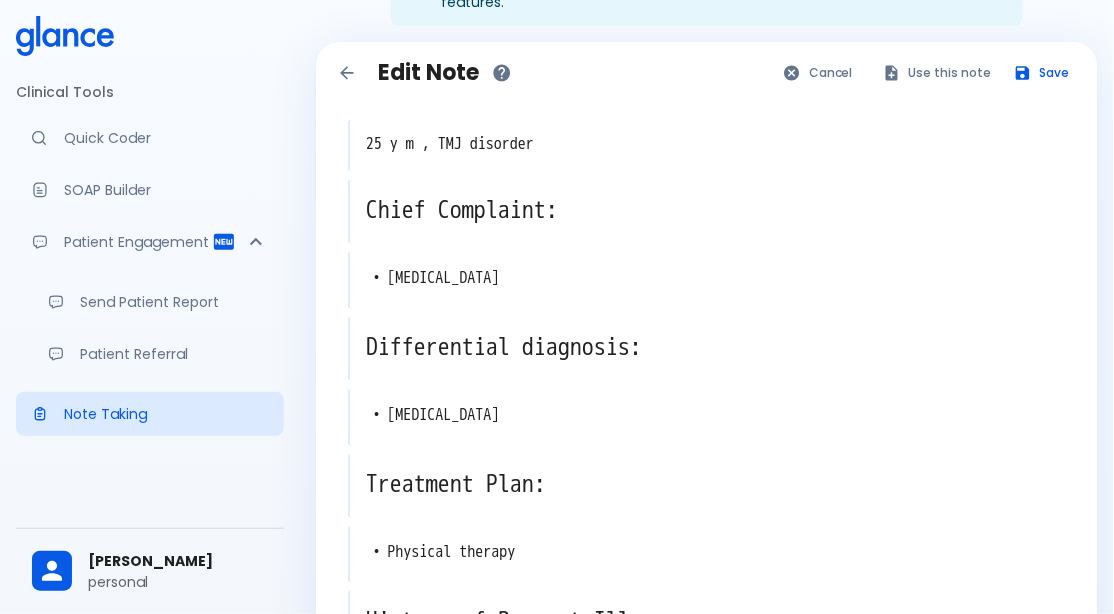 scroll, scrollTop: 0, scrollLeft: 0, axis: both 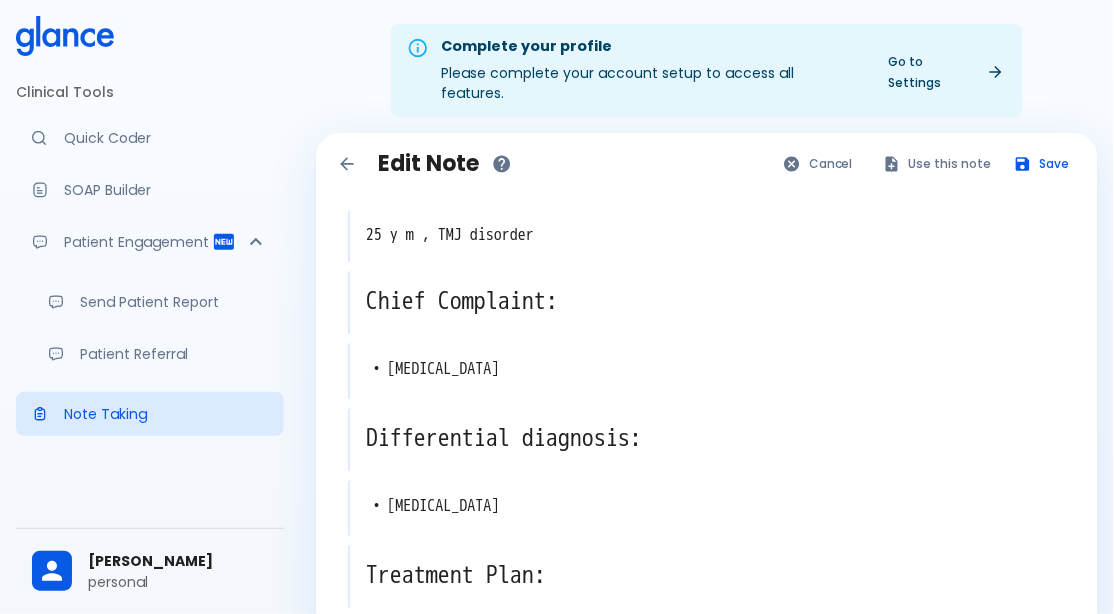 click on "Save" at bounding box center [1043, 163] 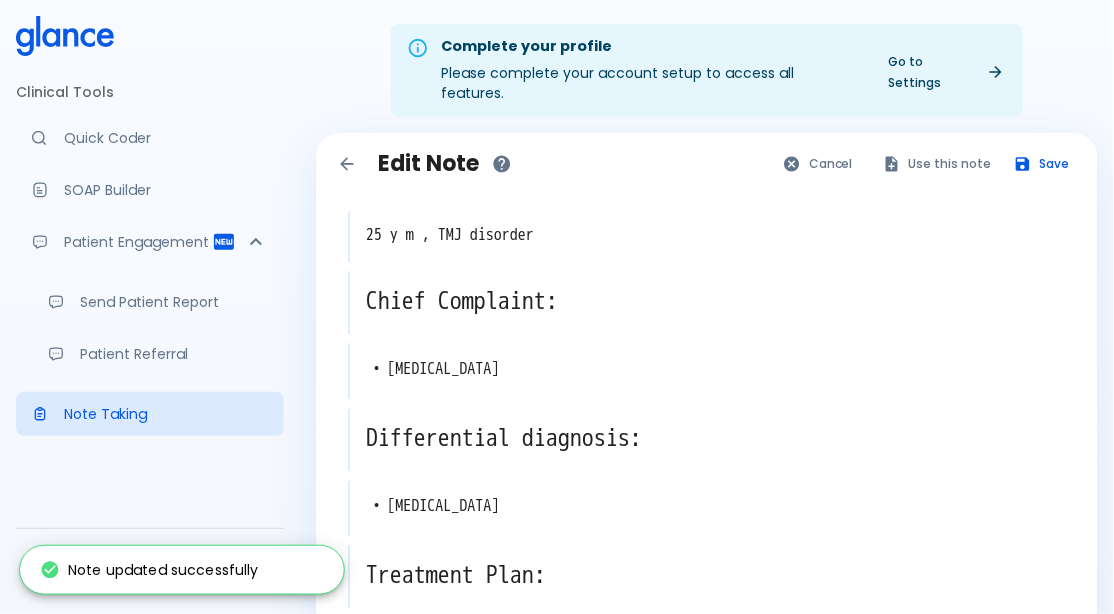 click on "Use this note" at bounding box center (938, 163) 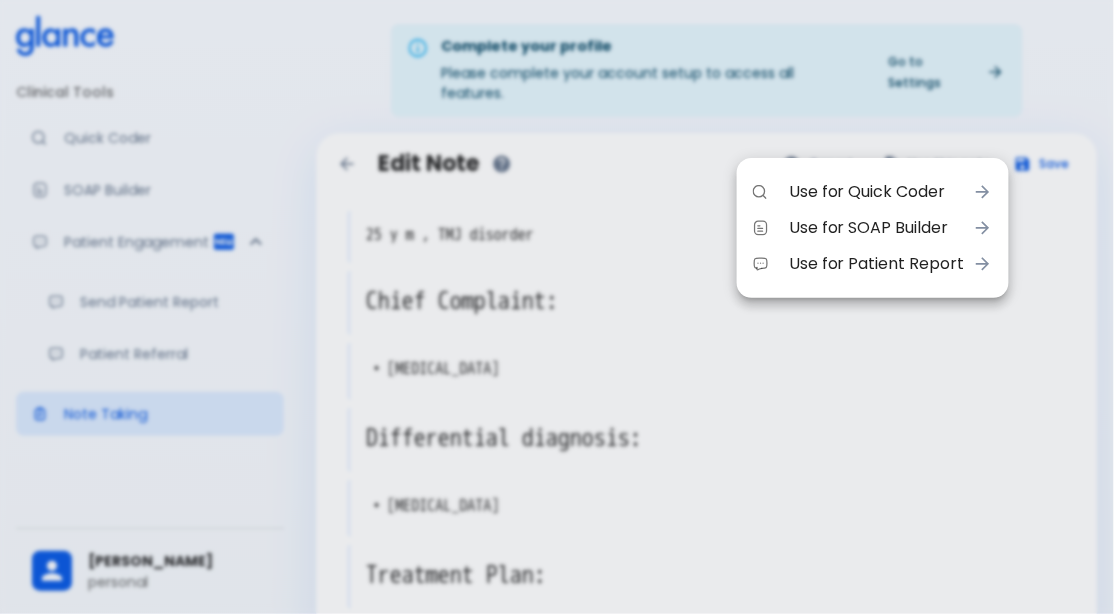 click on "Use for Quick Coder" at bounding box center (877, 192) 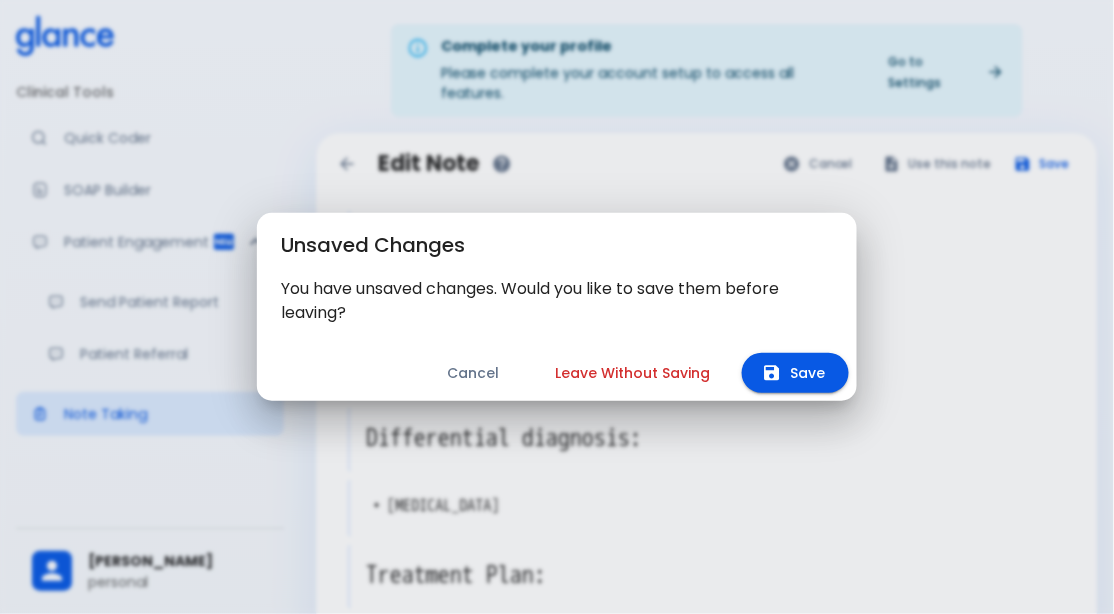 click 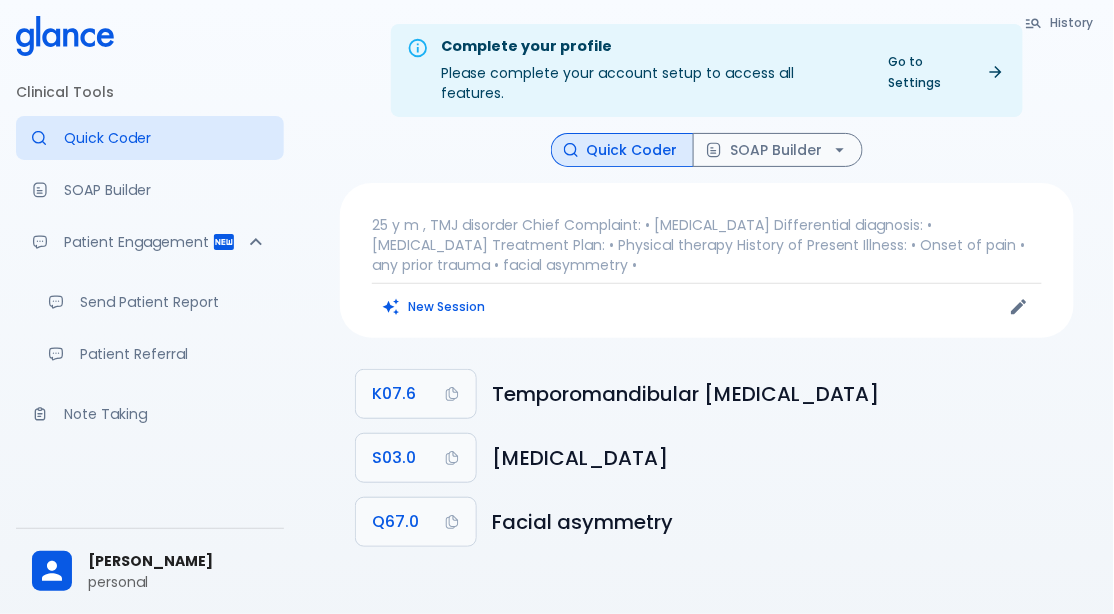 click on "SOAP Builder" at bounding box center (778, 150) 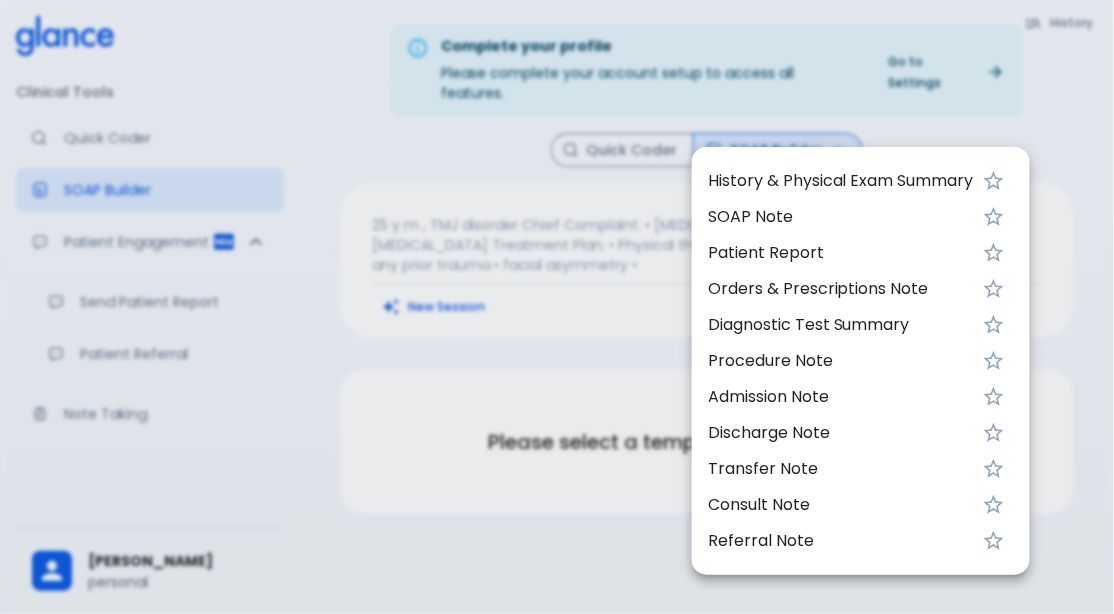 click on "SOAP Note" at bounding box center [841, 217] 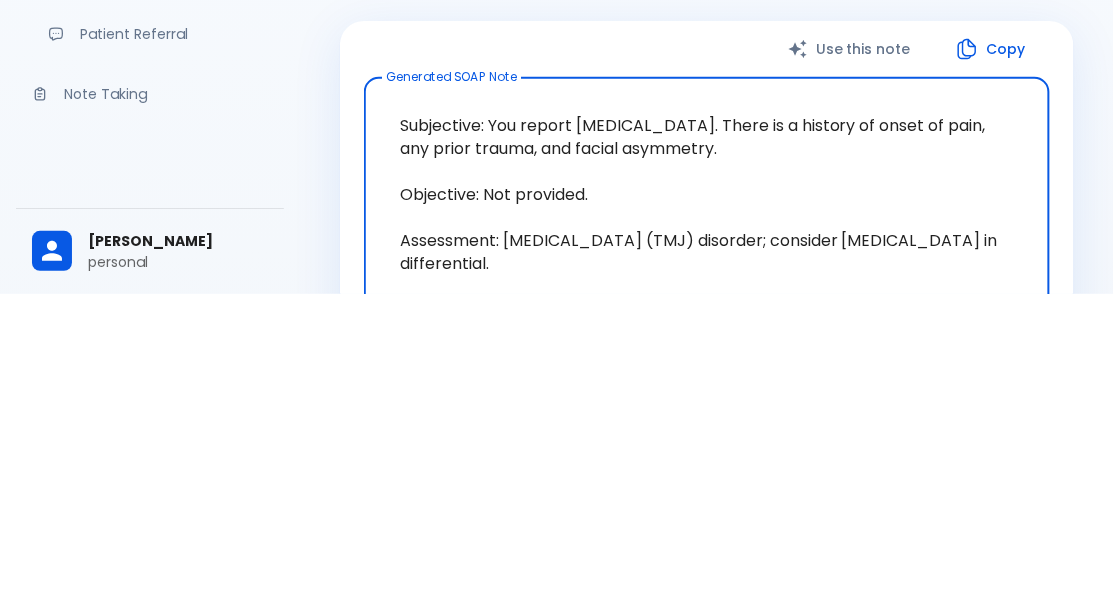 scroll, scrollTop: 79, scrollLeft: 0, axis: vertical 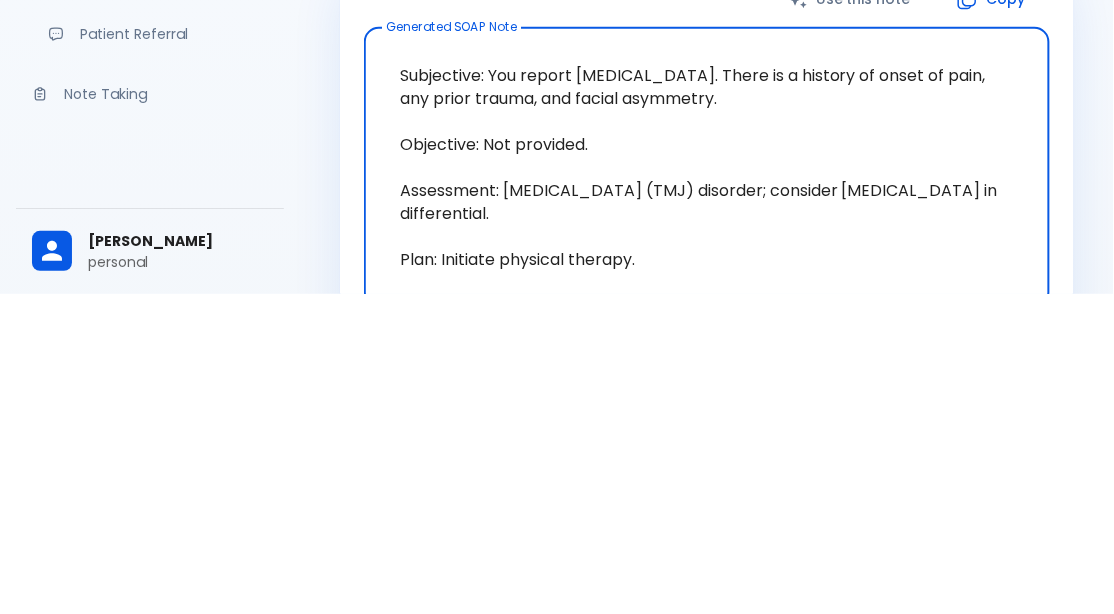 click on "History Quick Coder SOAP Builder   : SOAP Note 25 y m , TMJ disorder
Chief Complaint:
• [MEDICAL_DATA]
Differential diagnosis:
• [MEDICAL_DATA]
Treatment Plan:
• Physical therapy
History of Present Illness:
• Onset of pain
• any prior trauma
• facial asymmetry
•  New Session Use this note Copy Generated SOAP Note Subjective: You report [MEDICAL_DATA]. There is a history of onset of pain, any prior trauma, and facial asymmetry.
Objective: Not provided.
Assessment: [MEDICAL_DATA] (TMJ) disorder; consider [MEDICAL_DATA] in differential.
Plan: Initiate physical therapy. x Generated SOAP Note Please review and edit if needed. Better outcomes start with a simple note! Studies show that sharing patient notes improves clinical outcomes, safety, and care quality. Keep your patients informed, engaged, and on track—starting [DATE]. Know More Send to Patient" at bounding box center [707, 492] 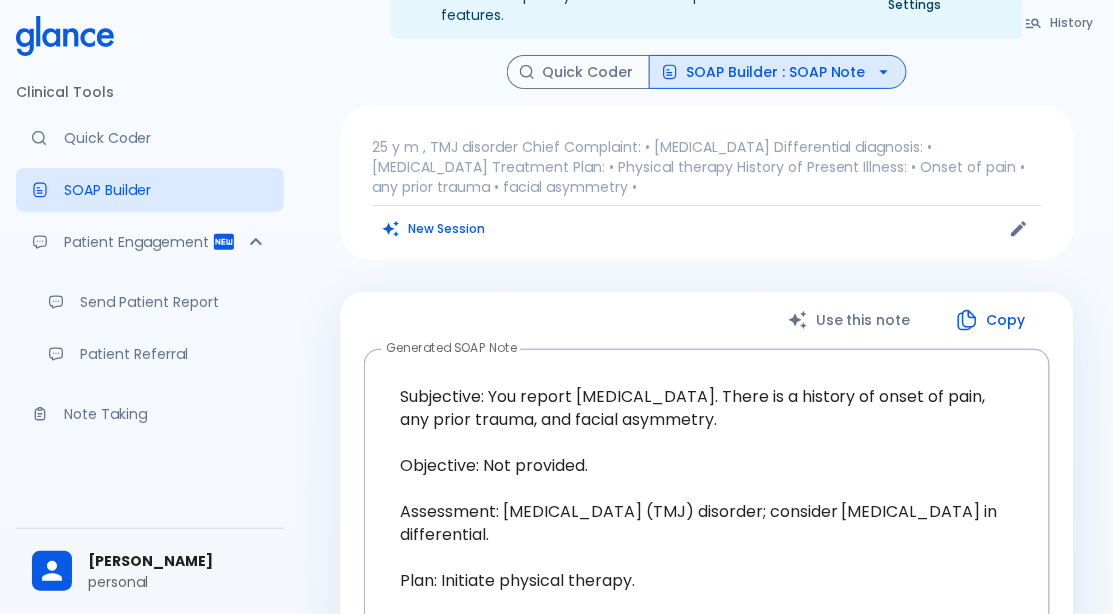 scroll, scrollTop: 58, scrollLeft: 0, axis: vertical 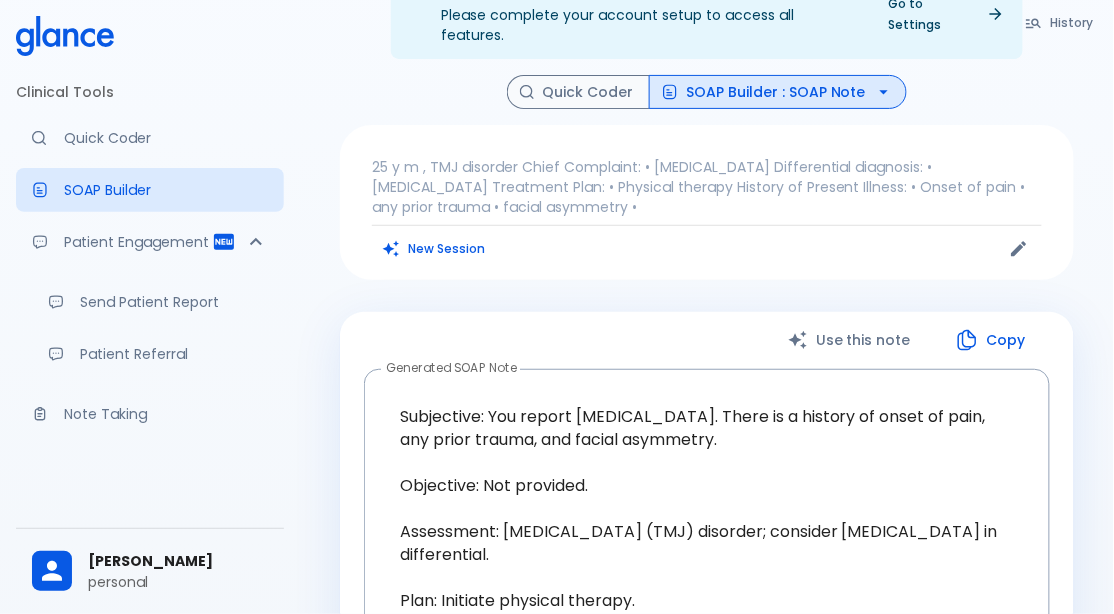 click on "SOAP Builder   : SOAP Note" at bounding box center (778, 92) 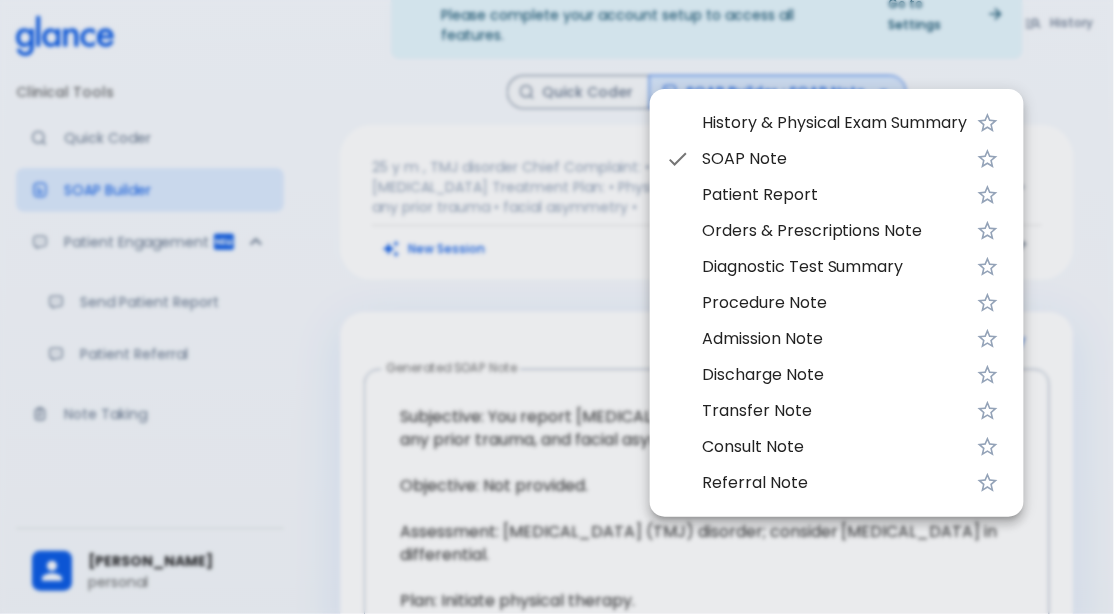 click on "History & Physical Exam Summary" at bounding box center [835, 123] 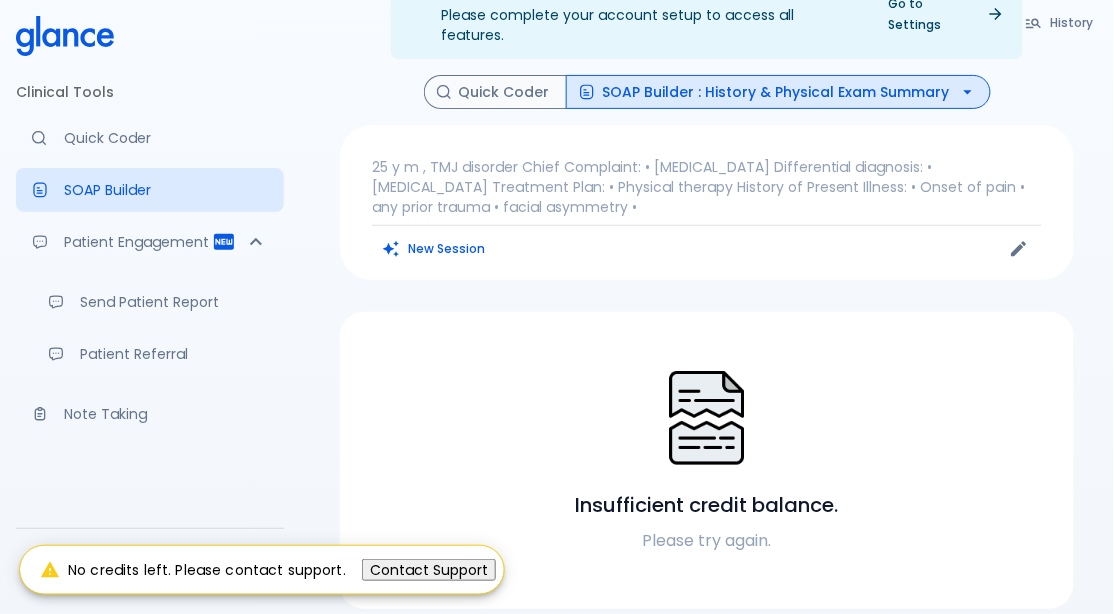 click on "SOAP Builder   : History & Physical Exam Summary" at bounding box center [778, 92] 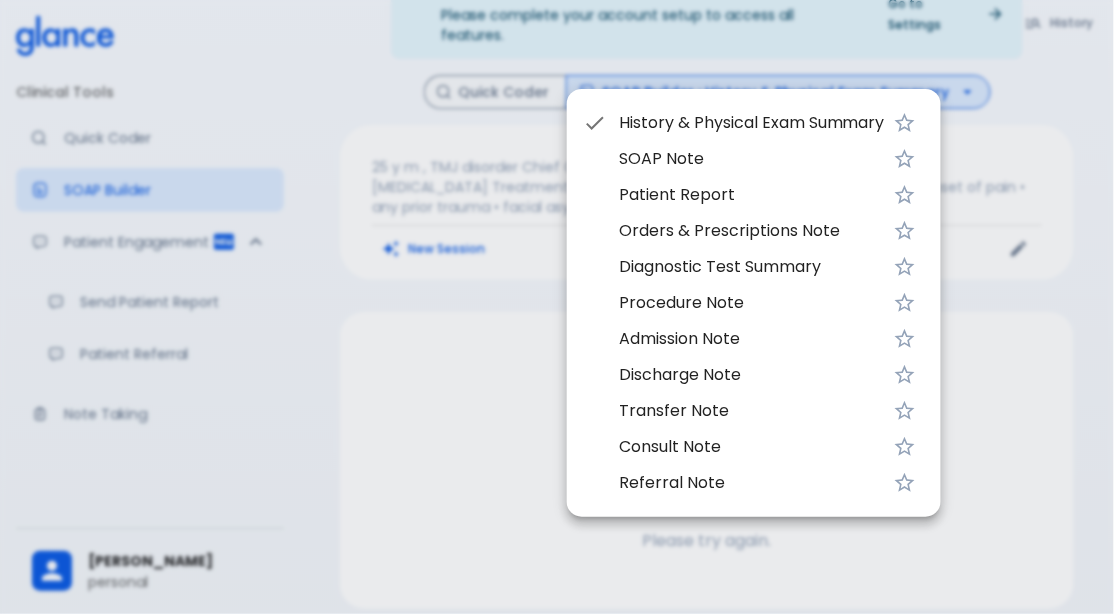 click on "History & Physical Exam Summary" at bounding box center (752, 123) 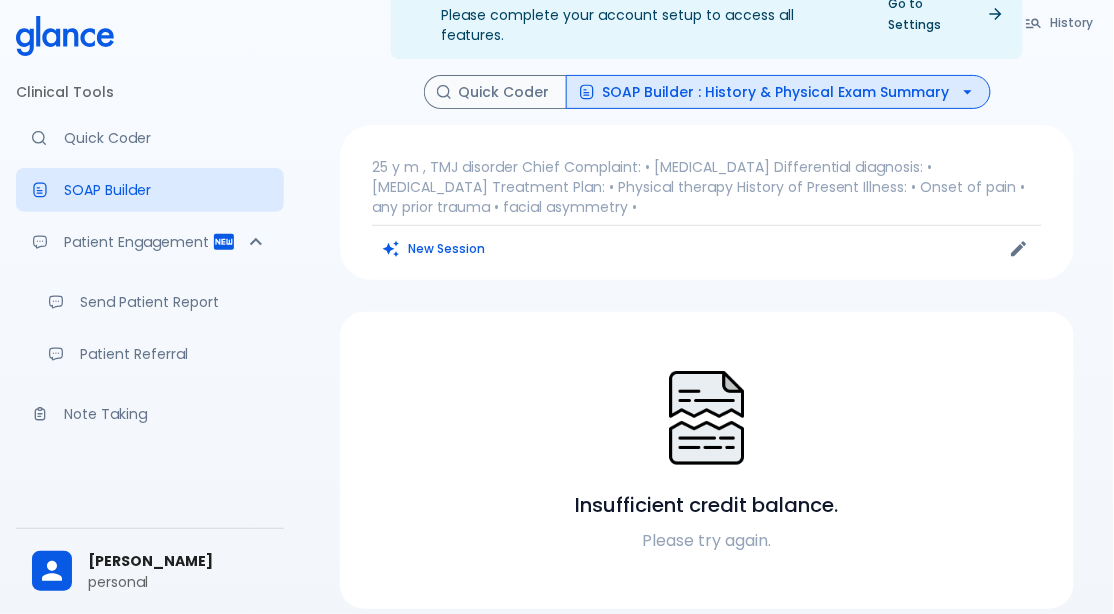 scroll, scrollTop: 0, scrollLeft: 0, axis: both 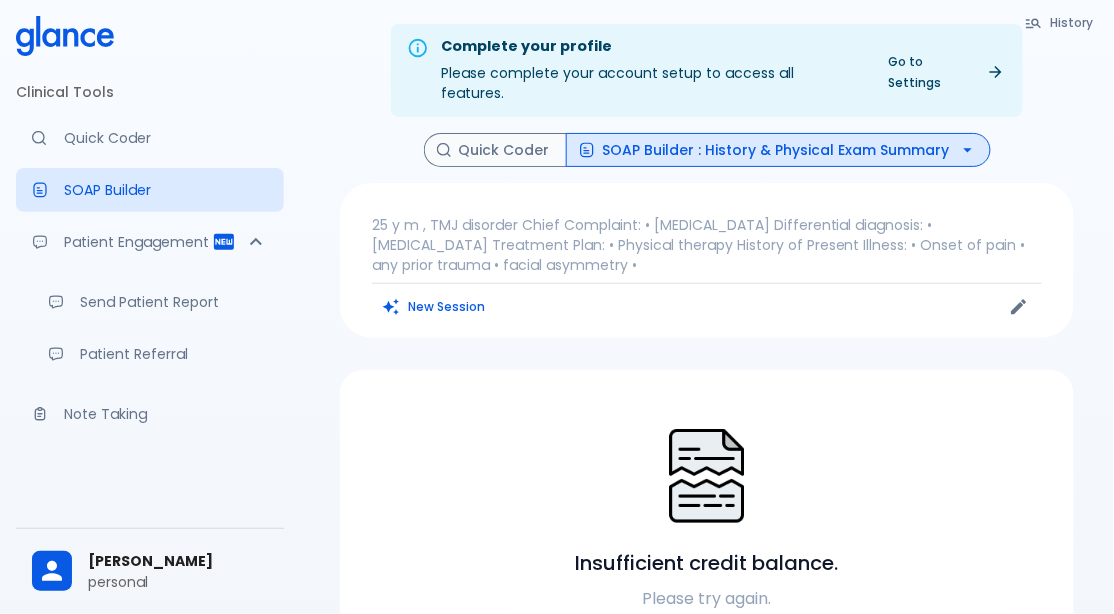 click on "Patient Referral" at bounding box center (174, 354) 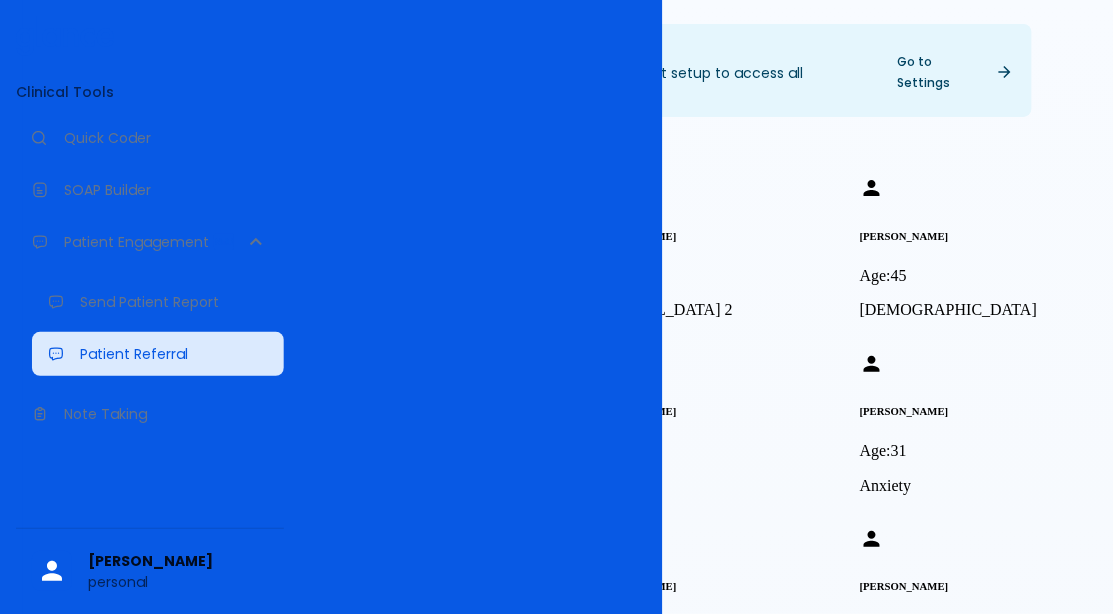 click on "Note Taking" at bounding box center (166, 414) 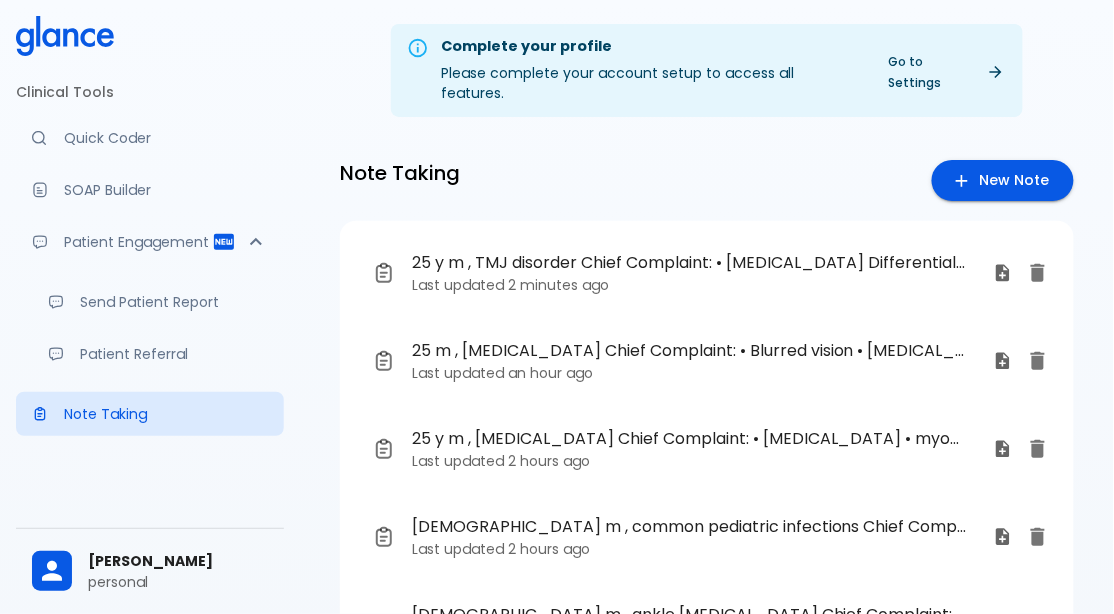 click on "SOAP Builder" at bounding box center (166, 190) 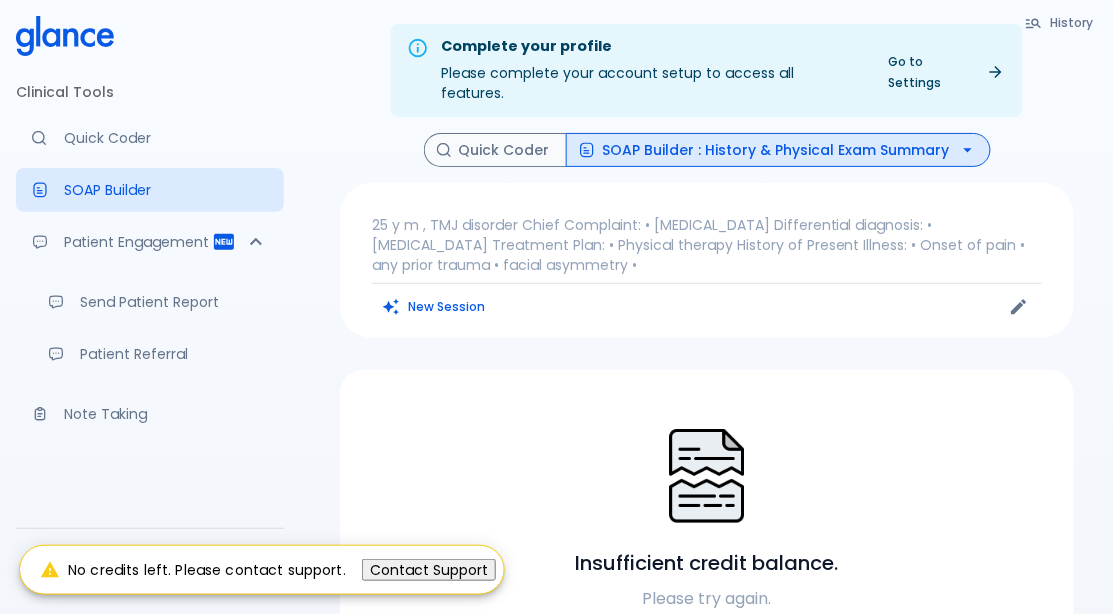 click on "25 y m , TMJ disorder
Chief Complaint:
• [MEDICAL_DATA]
Differential diagnosis:
• [MEDICAL_DATA]
Treatment Plan:
• Physical therapy
History of Present Illness:
• Onset of pain
• any prior trauma
• facial asymmetry
•" at bounding box center (707, 245) 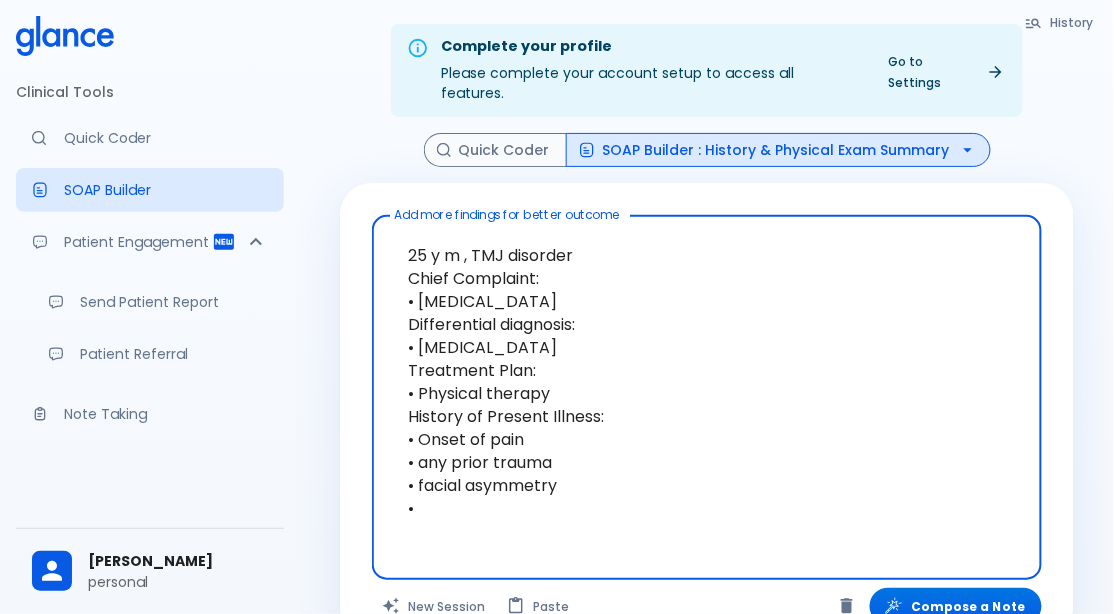 click on "Quick Coder SOAP Builder   : History & Physical Exam Summary" at bounding box center [707, 150] 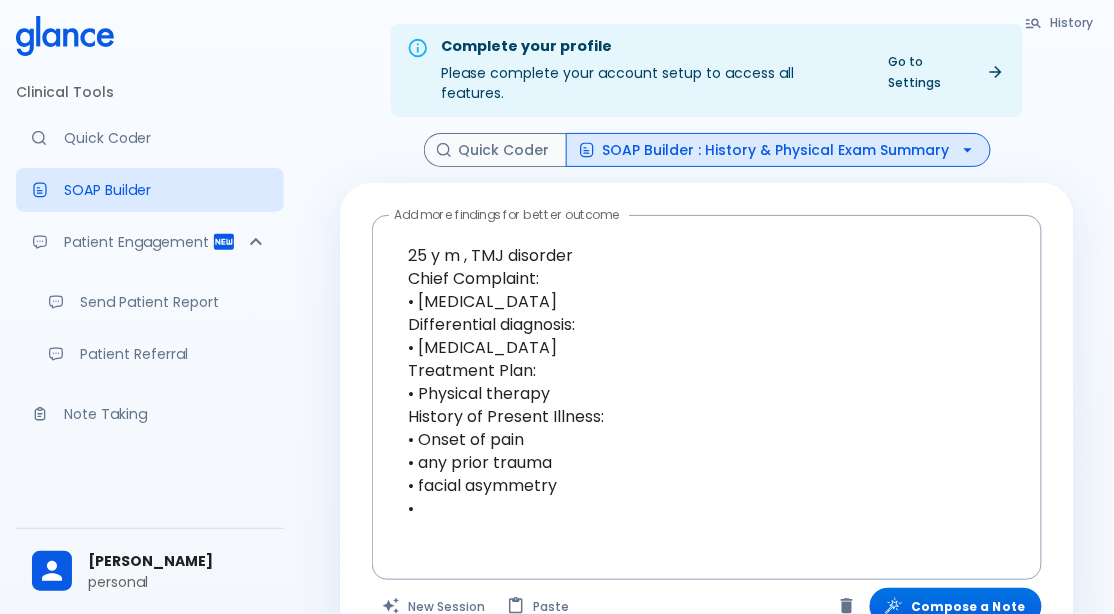 click on "Note Taking" at bounding box center (166, 414) 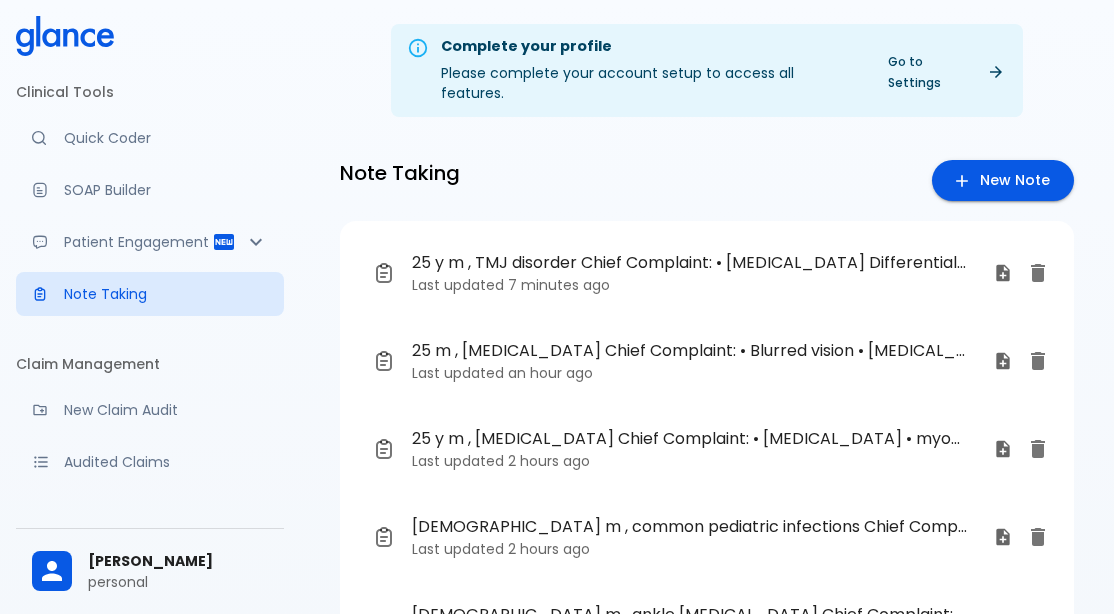 scroll, scrollTop: 0, scrollLeft: 0, axis: both 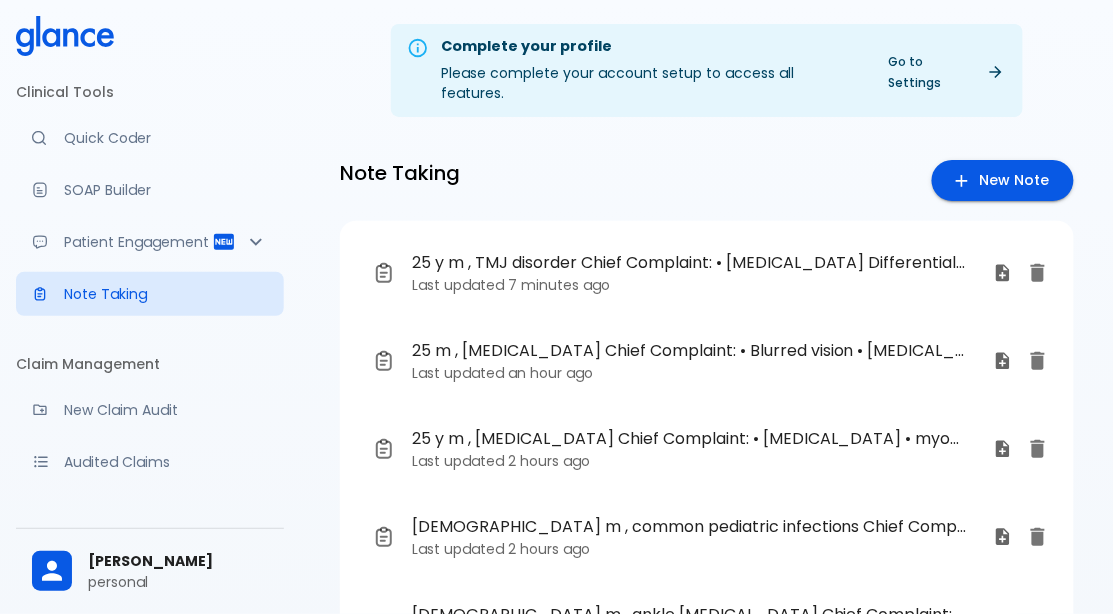 click on "Patient Engagement" at bounding box center (138, 242) 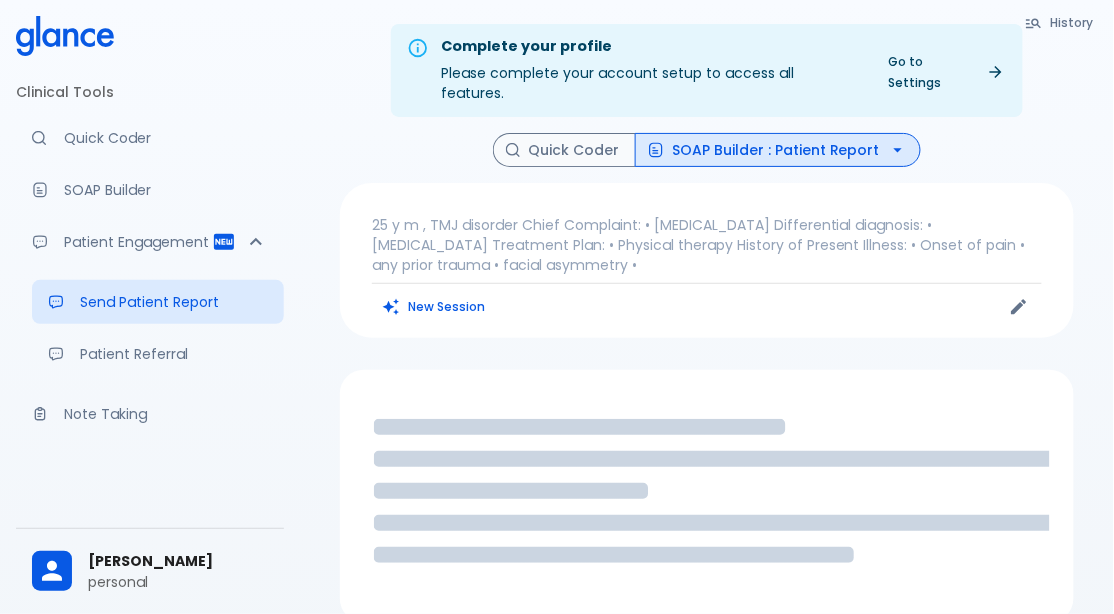 click on "SOAP Builder" at bounding box center [166, 190] 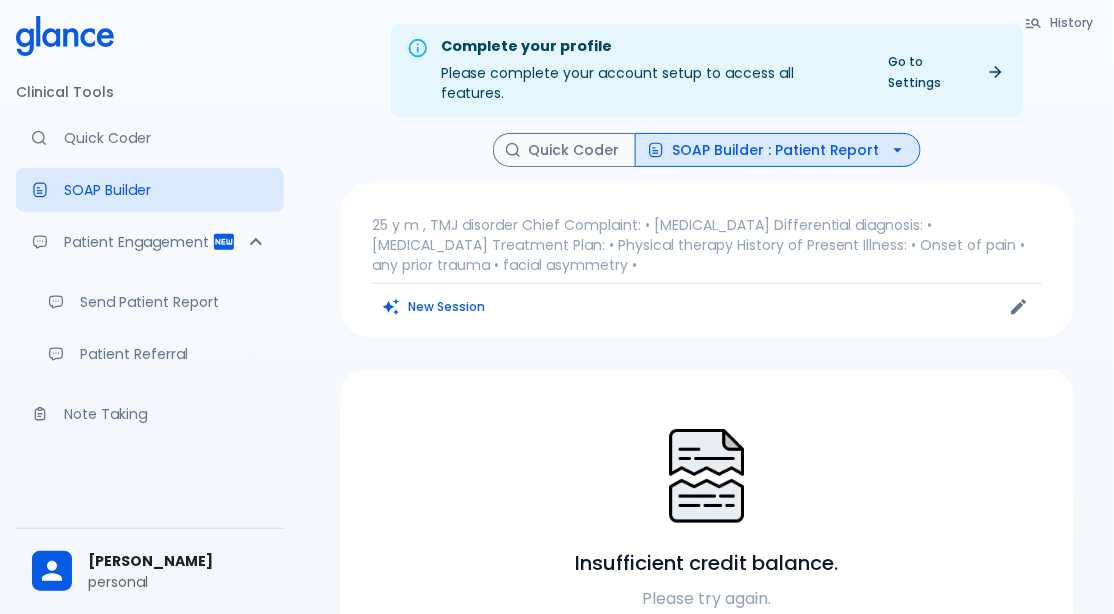 click on "SOAP Builder" at bounding box center [166, 190] 